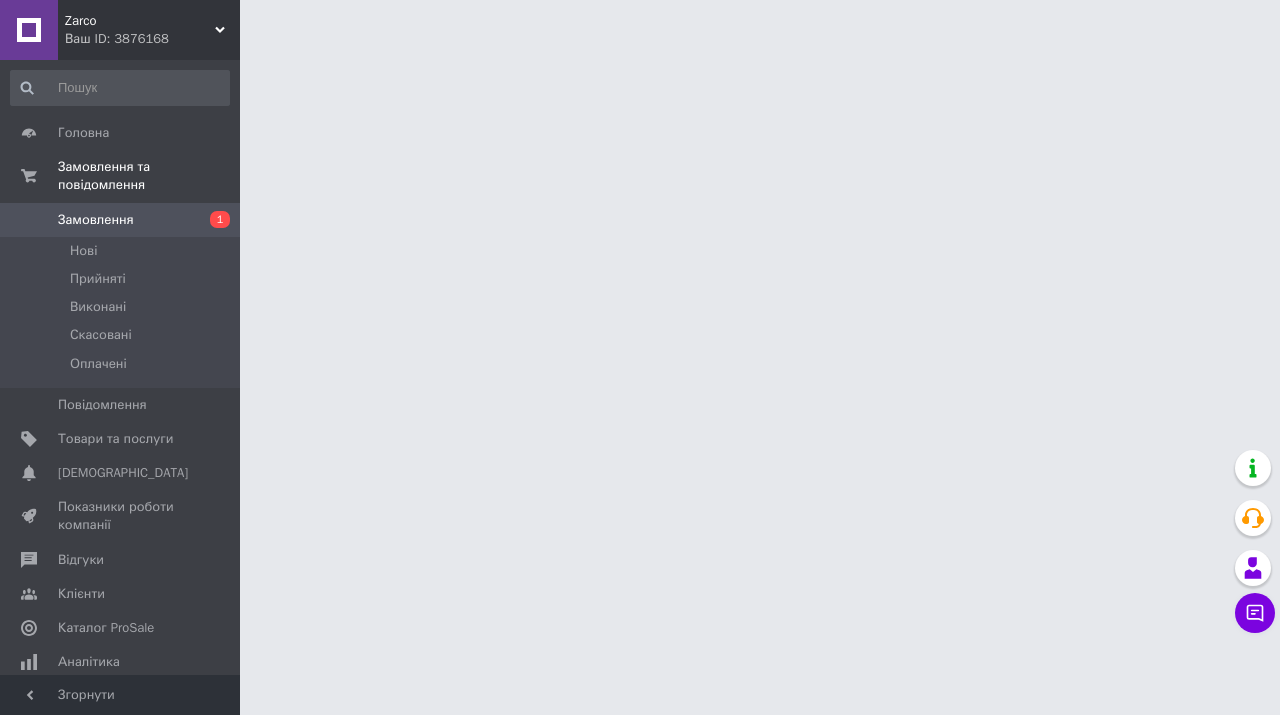 scroll, scrollTop: 0, scrollLeft: 0, axis: both 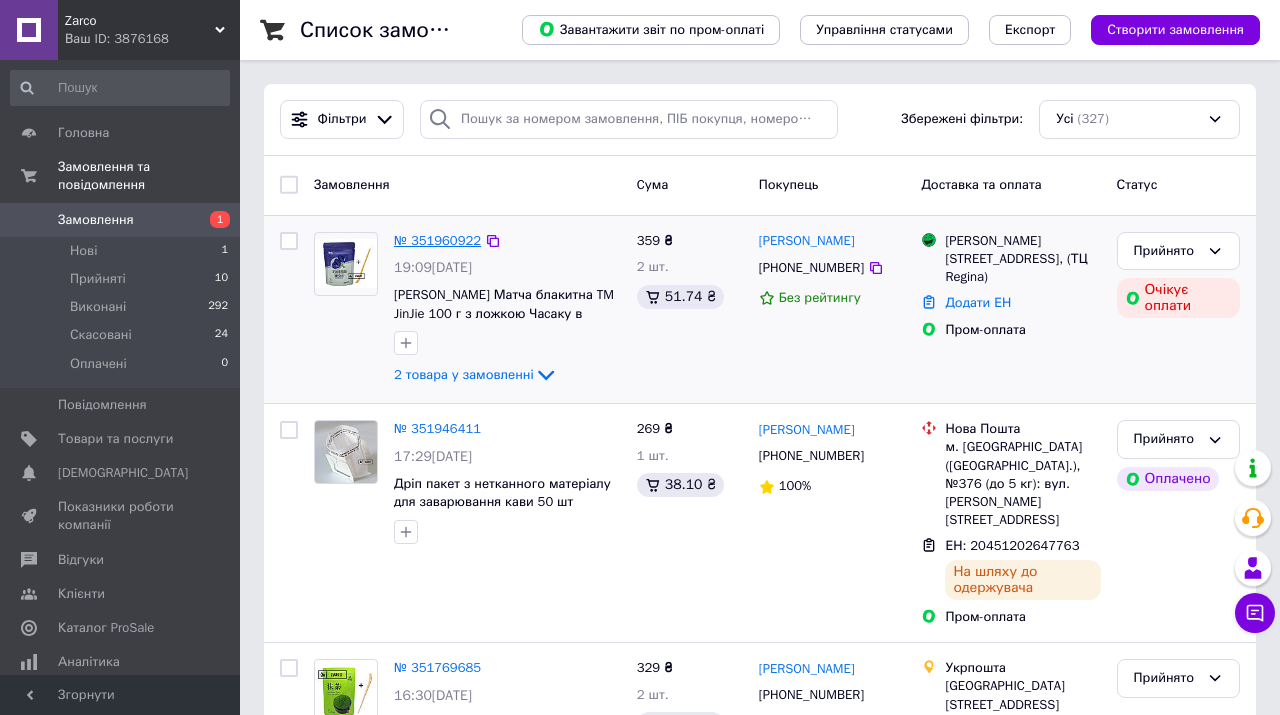 click on "№ 351960922" at bounding box center (437, 240) 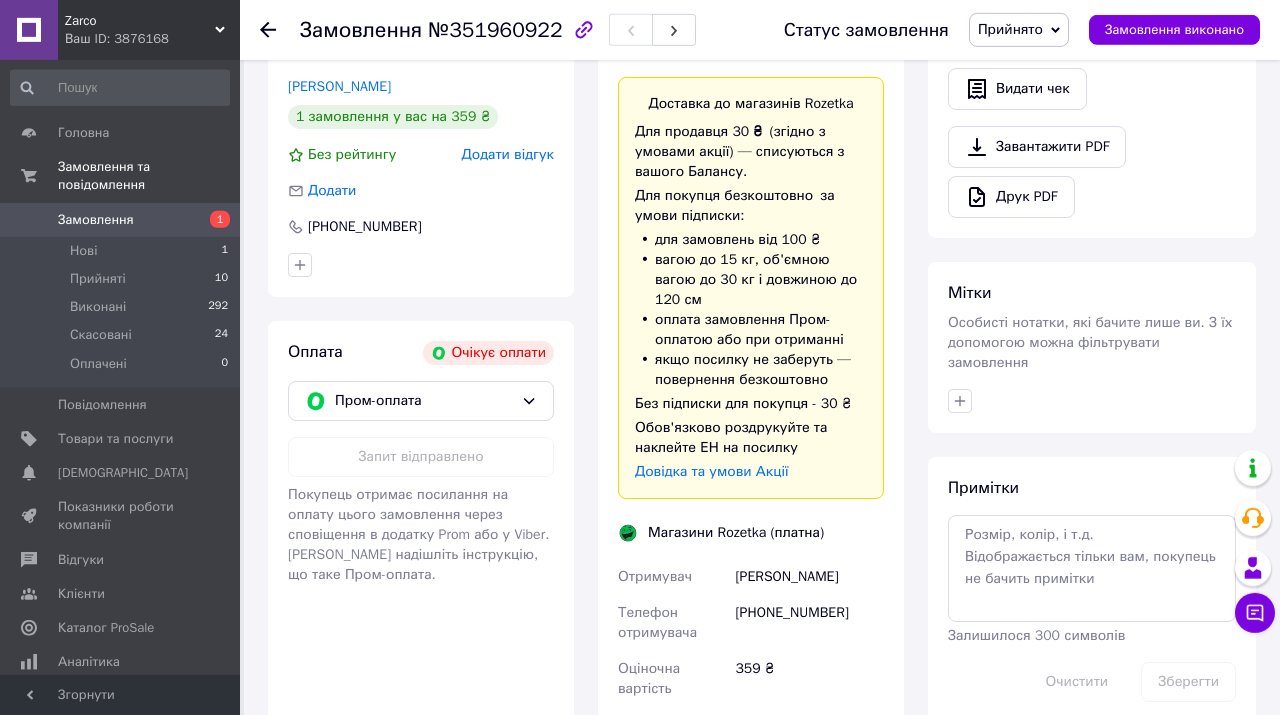 scroll, scrollTop: 704, scrollLeft: 0, axis: vertical 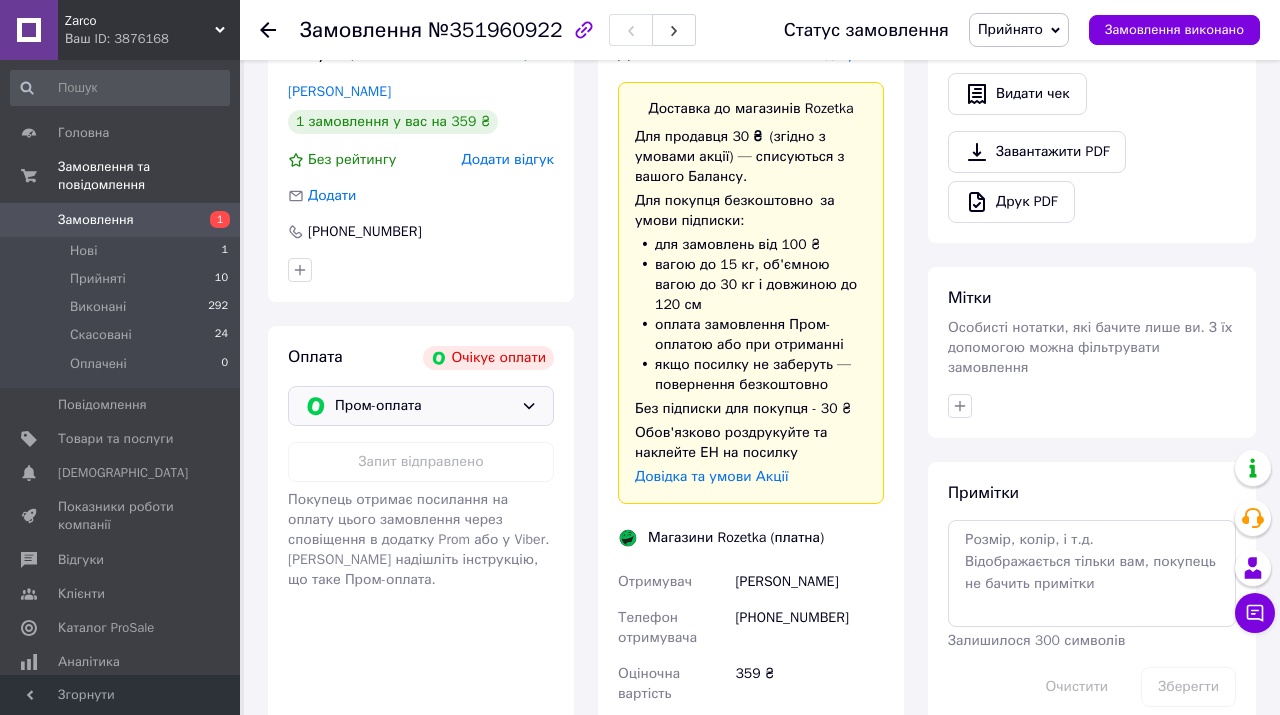 click 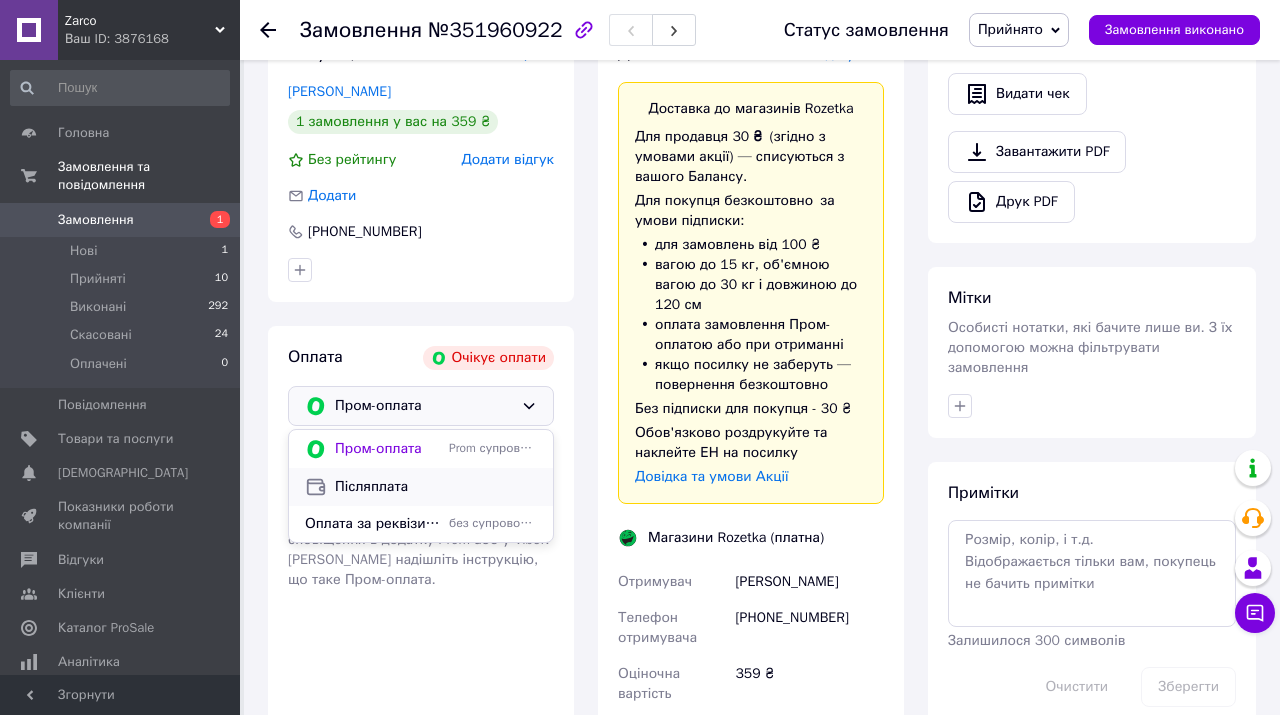 click on "Післяплата" at bounding box center [436, 487] 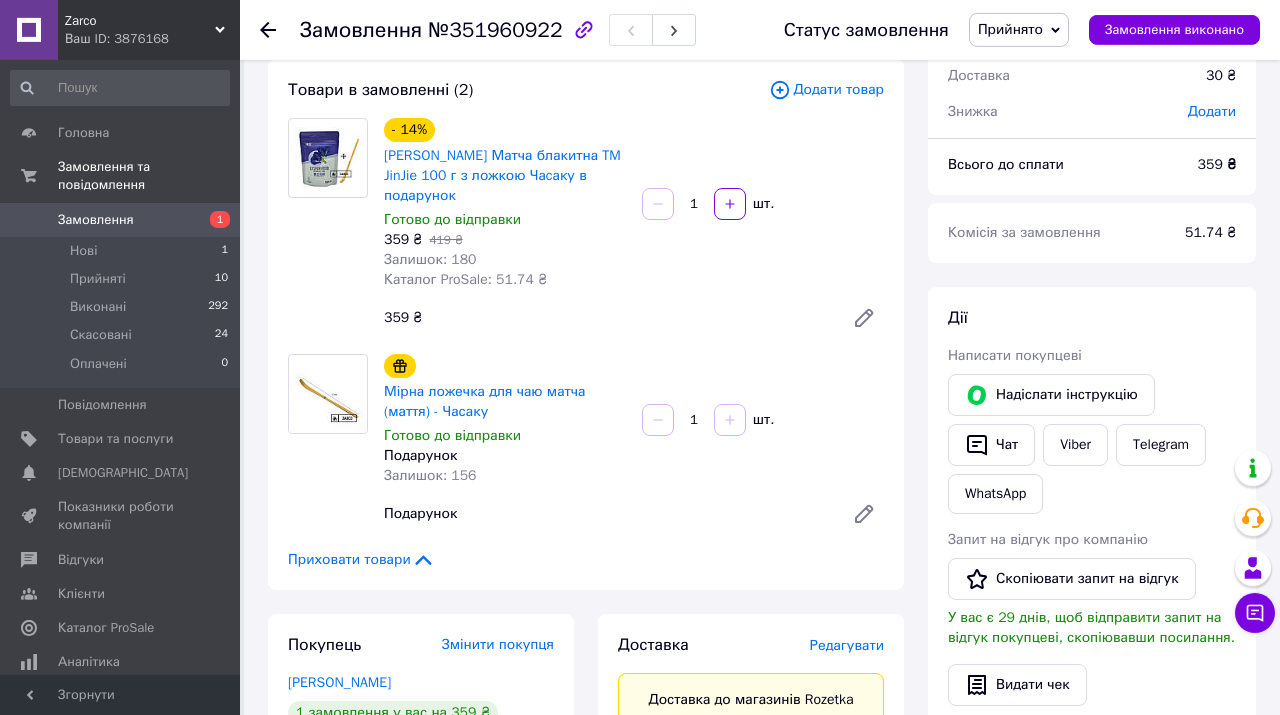 scroll, scrollTop: 48, scrollLeft: 0, axis: vertical 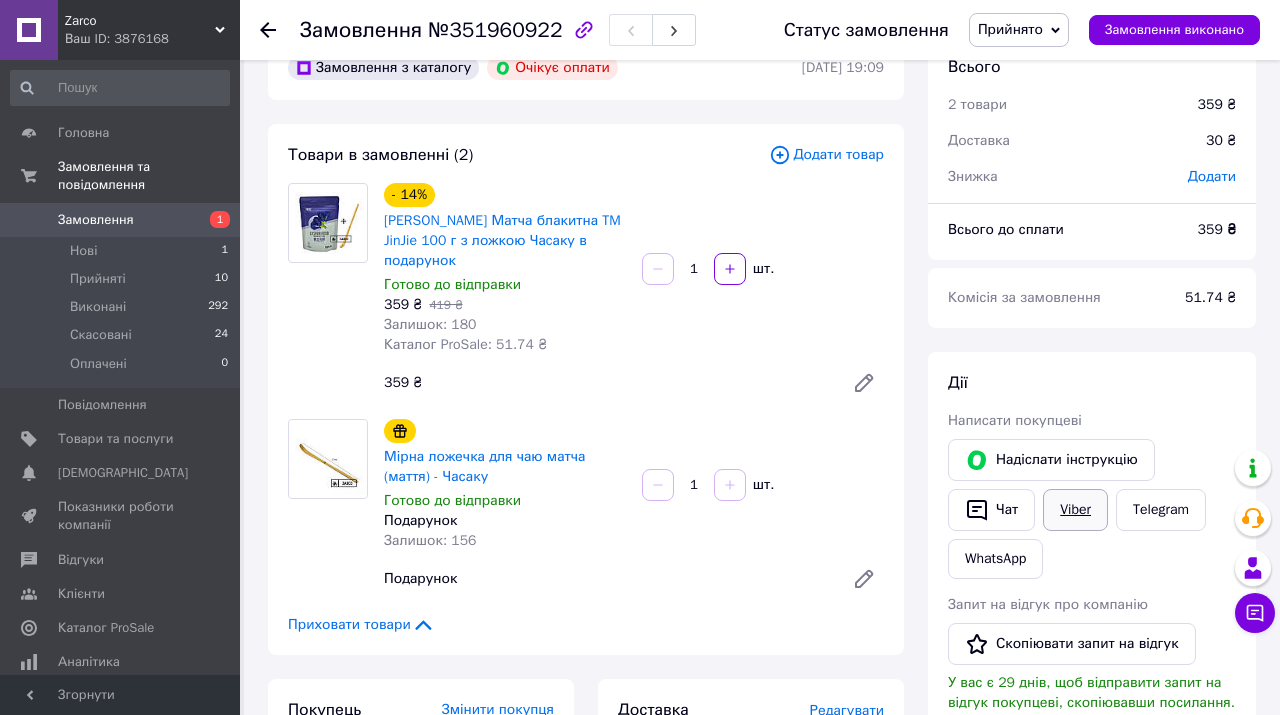 click on "Viber" at bounding box center (1075, 510) 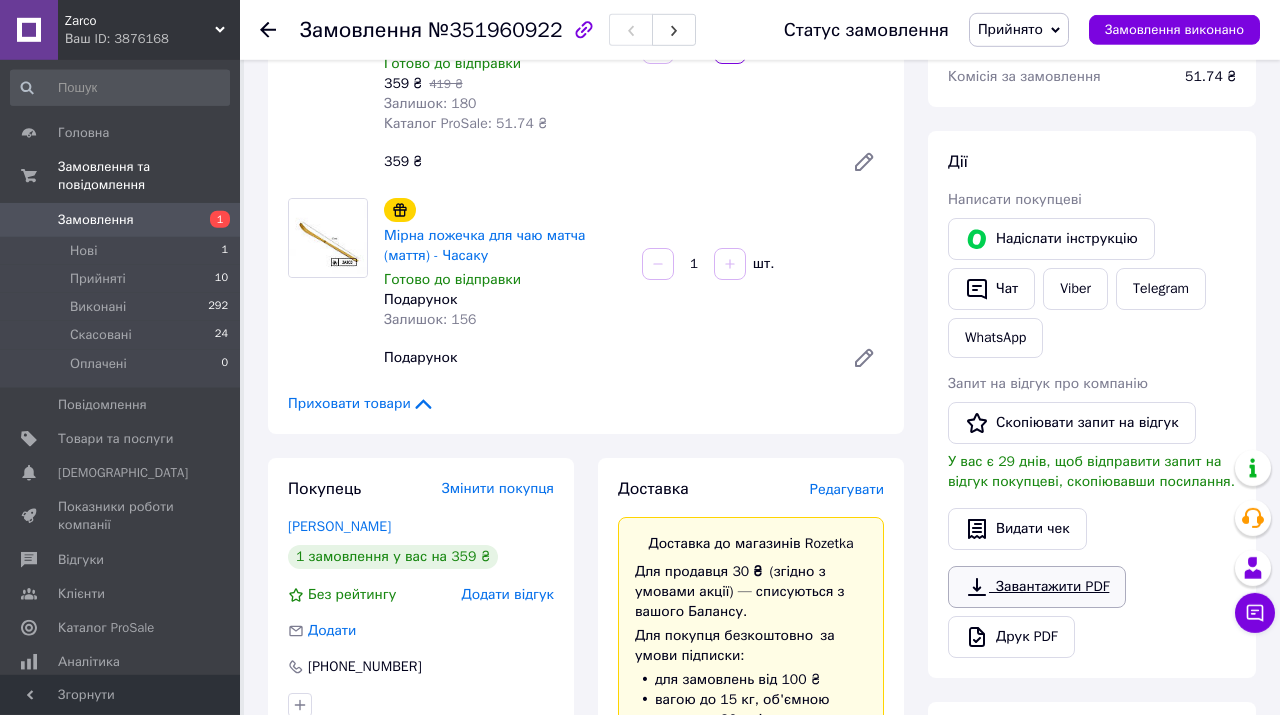 scroll, scrollTop: 208, scrollLeft: 0, axis: vertical 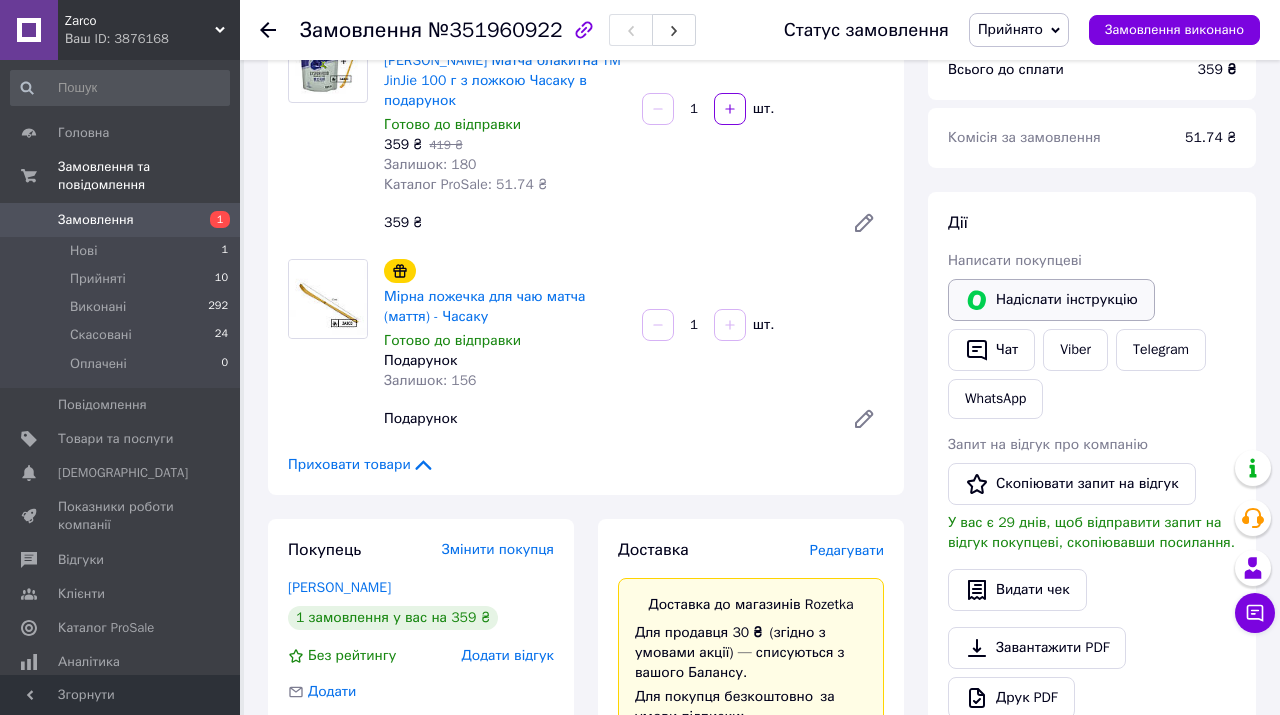 click on "Надіслати інструкцію" at bounding box center [1051, 300] 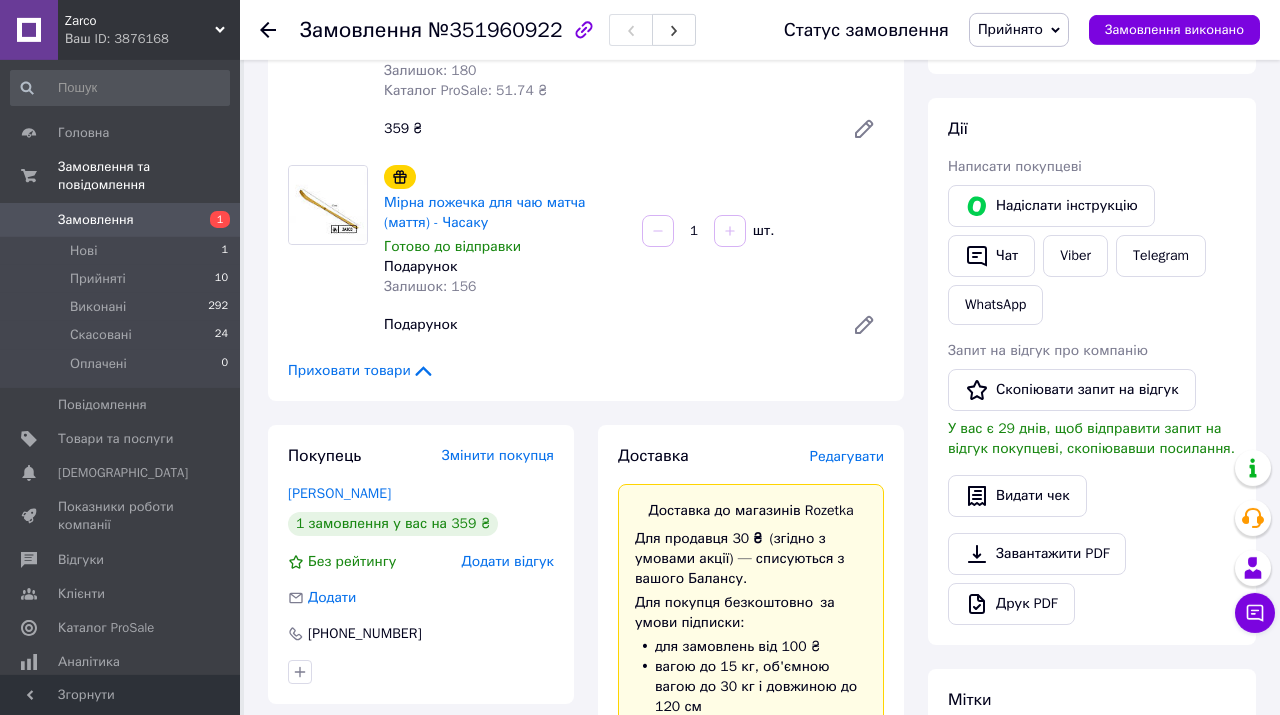 scroll, scrollTop: 304, scrollLeft: 0, axis: vertical 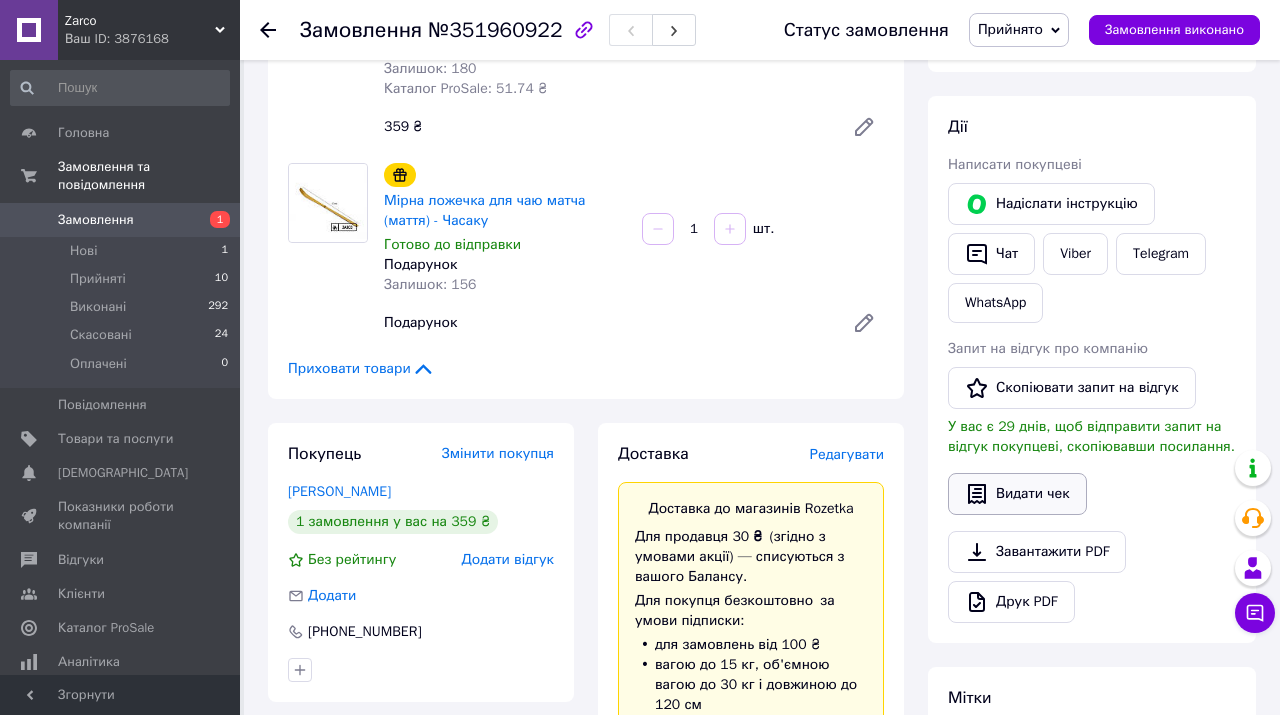 click on "Видати чек" at bounding box center [1017, 494] 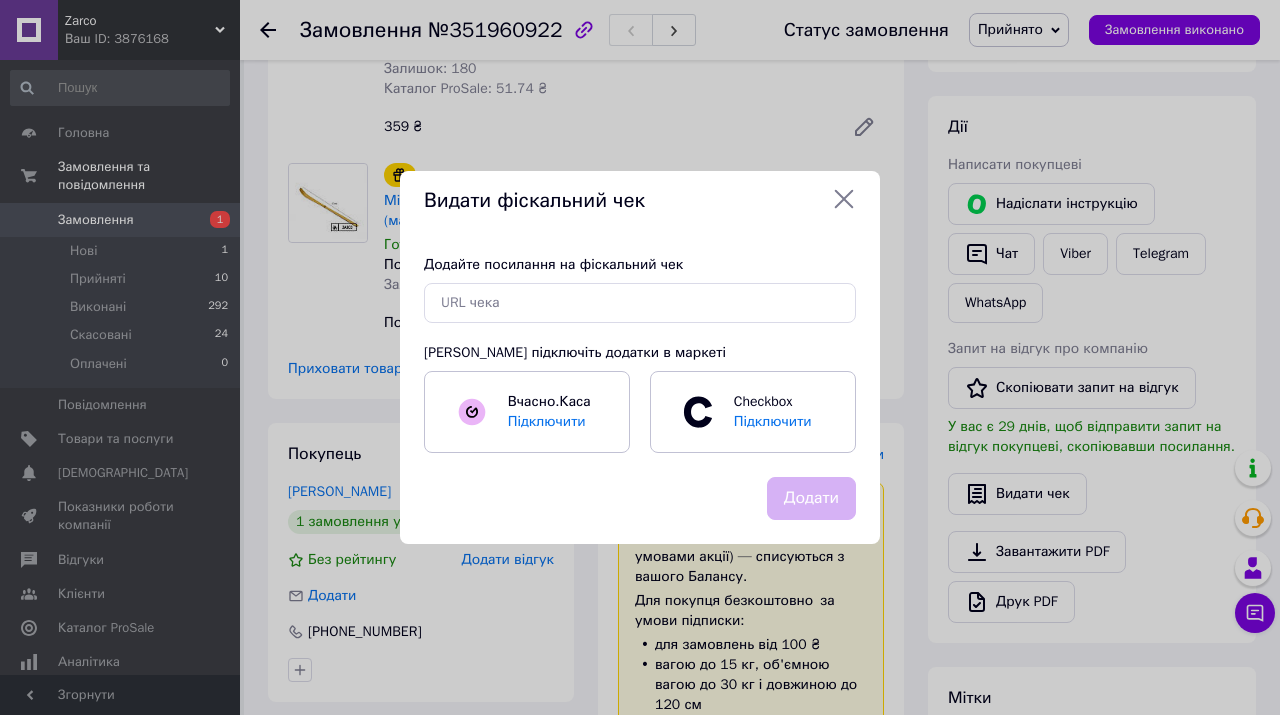 click 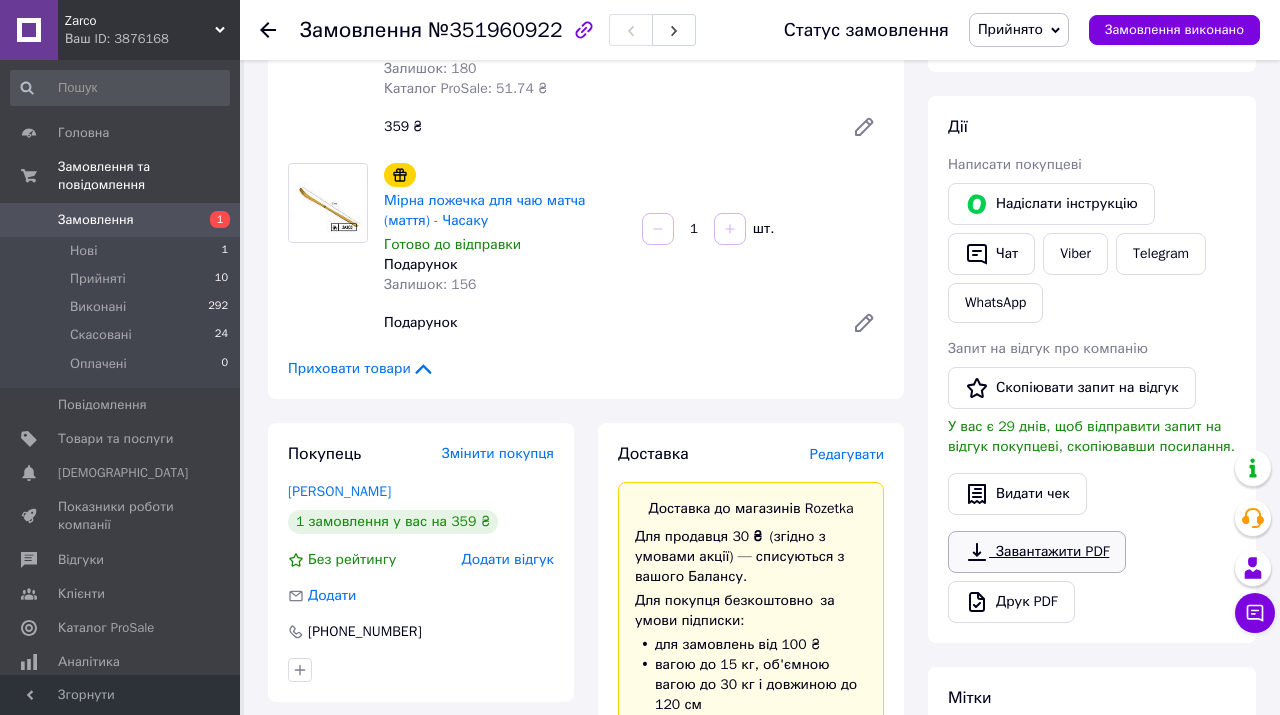 click on "Завантажити PDF" at bounding box center [1037, 552] 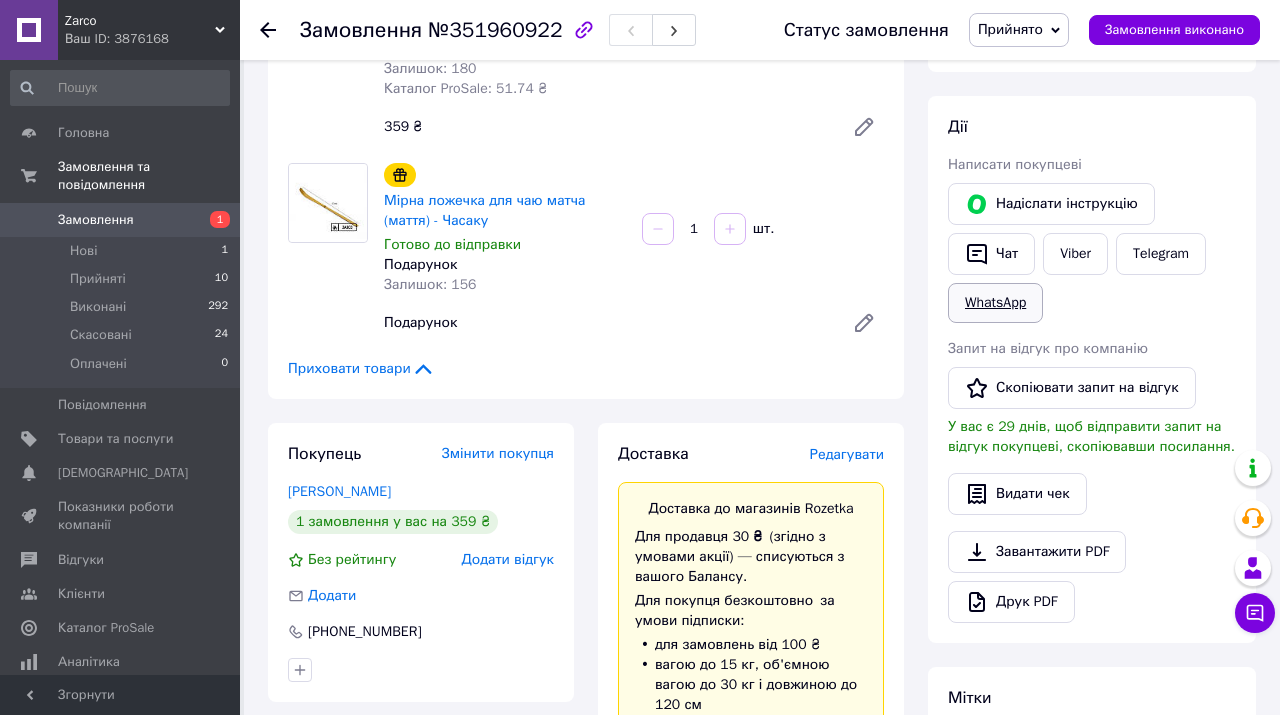 click on "WhatsApp" at bounding box center [995, 303] 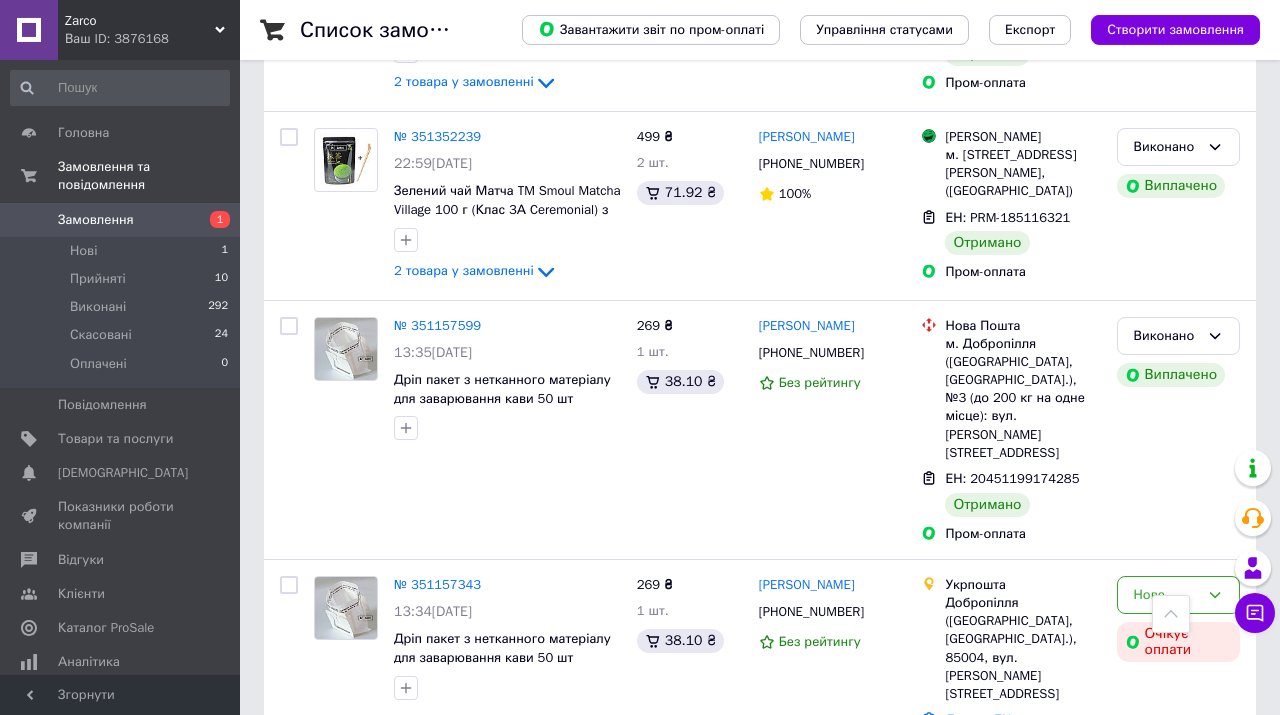 scroll, scrollTop: 1360, scrollLeft: 0, axis: vertical 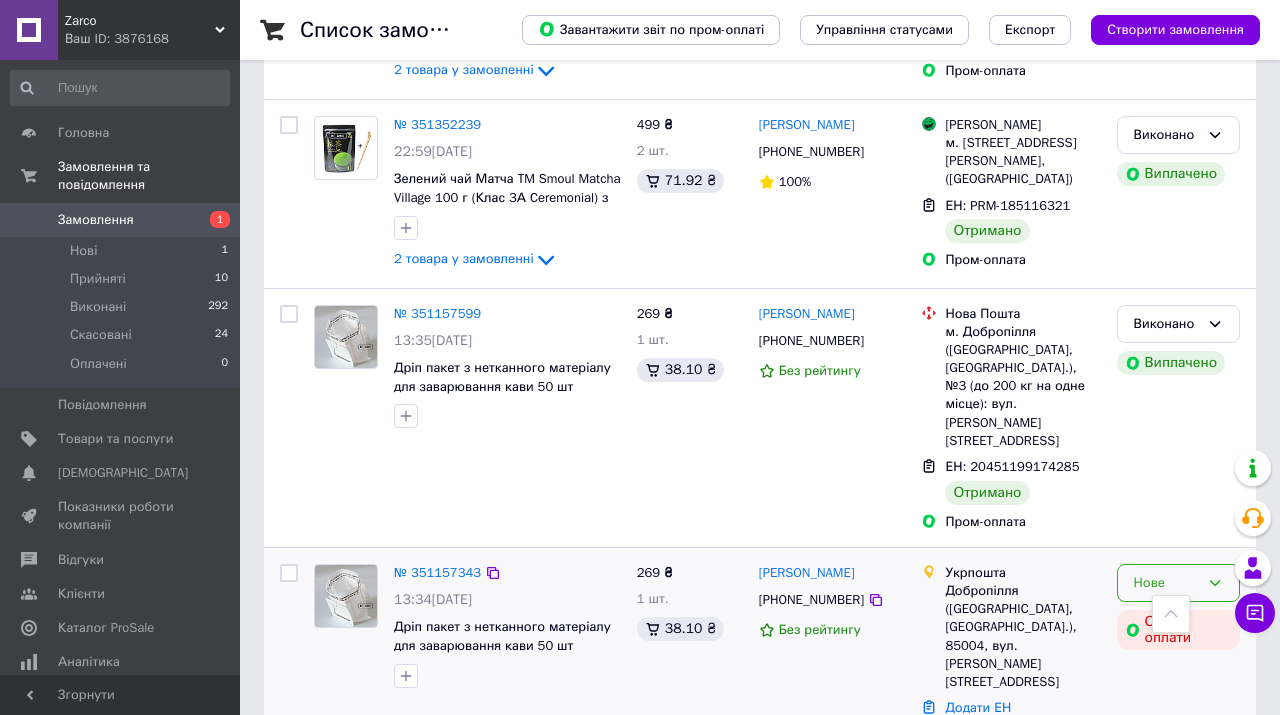 click 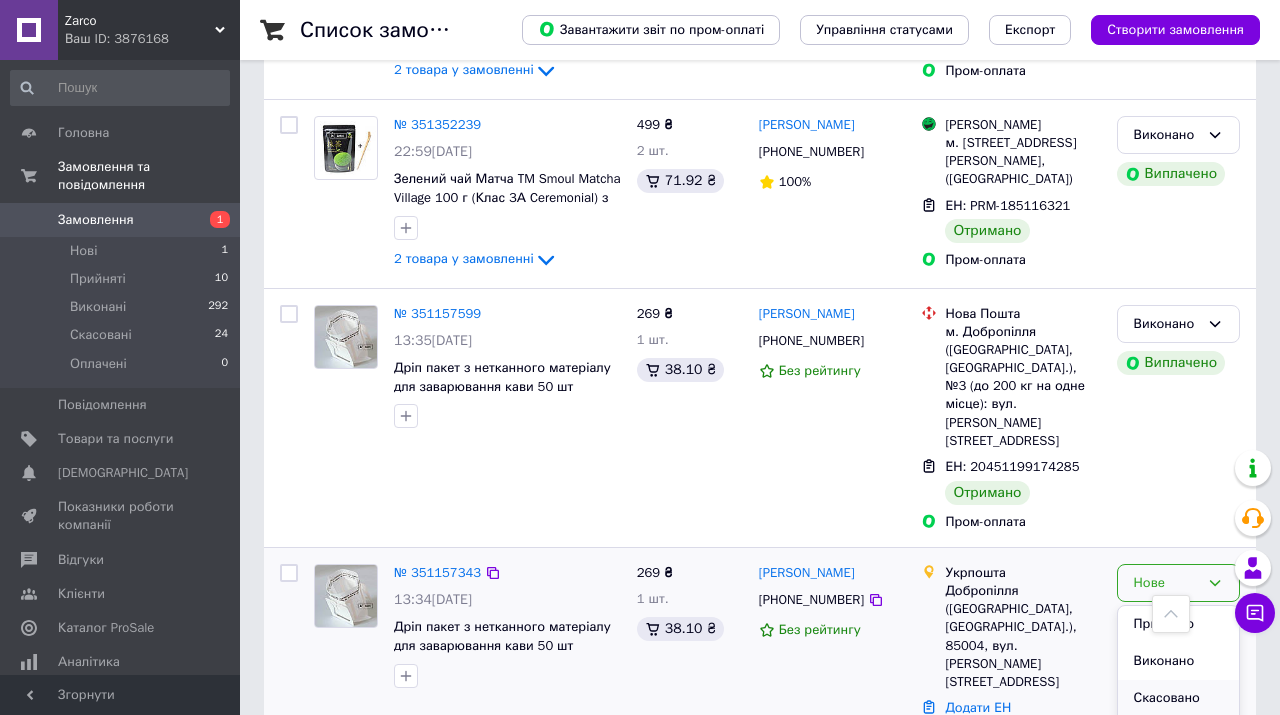 click on "Скасовано" at bounding box center (1178, 698) 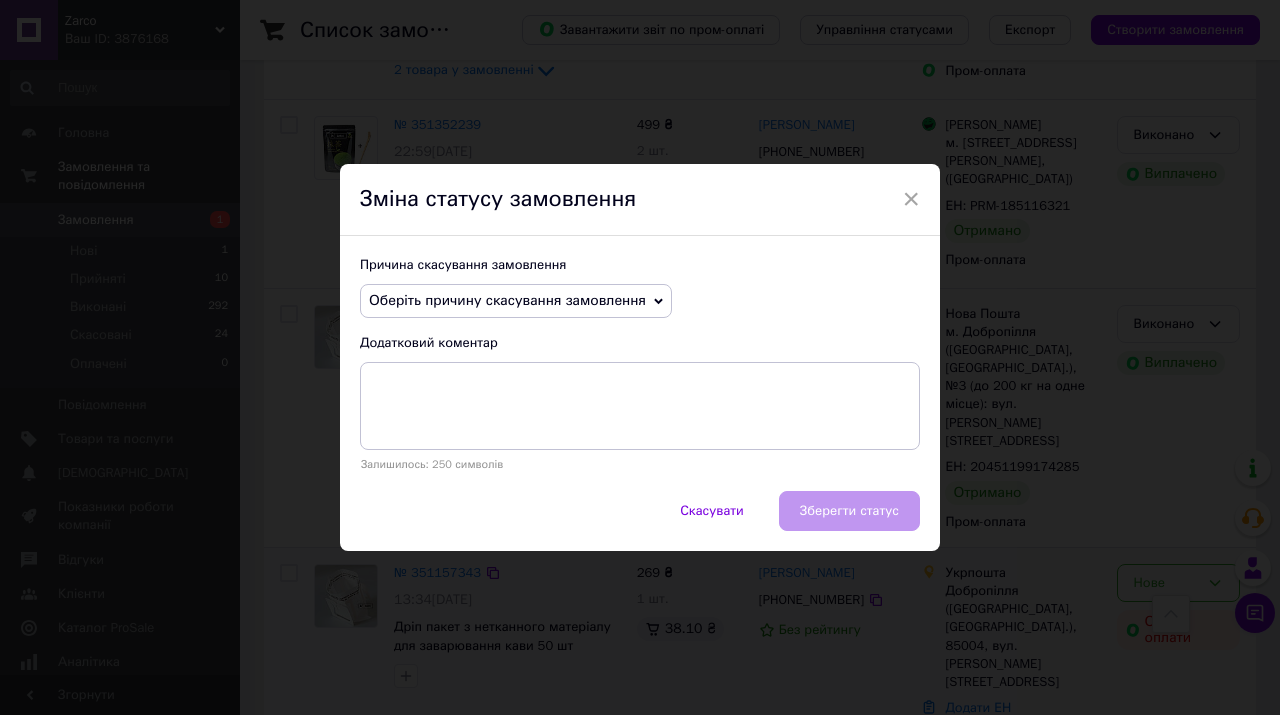 click on "Оберіть причину скасування замовлення" at bounding box center [516, 301] 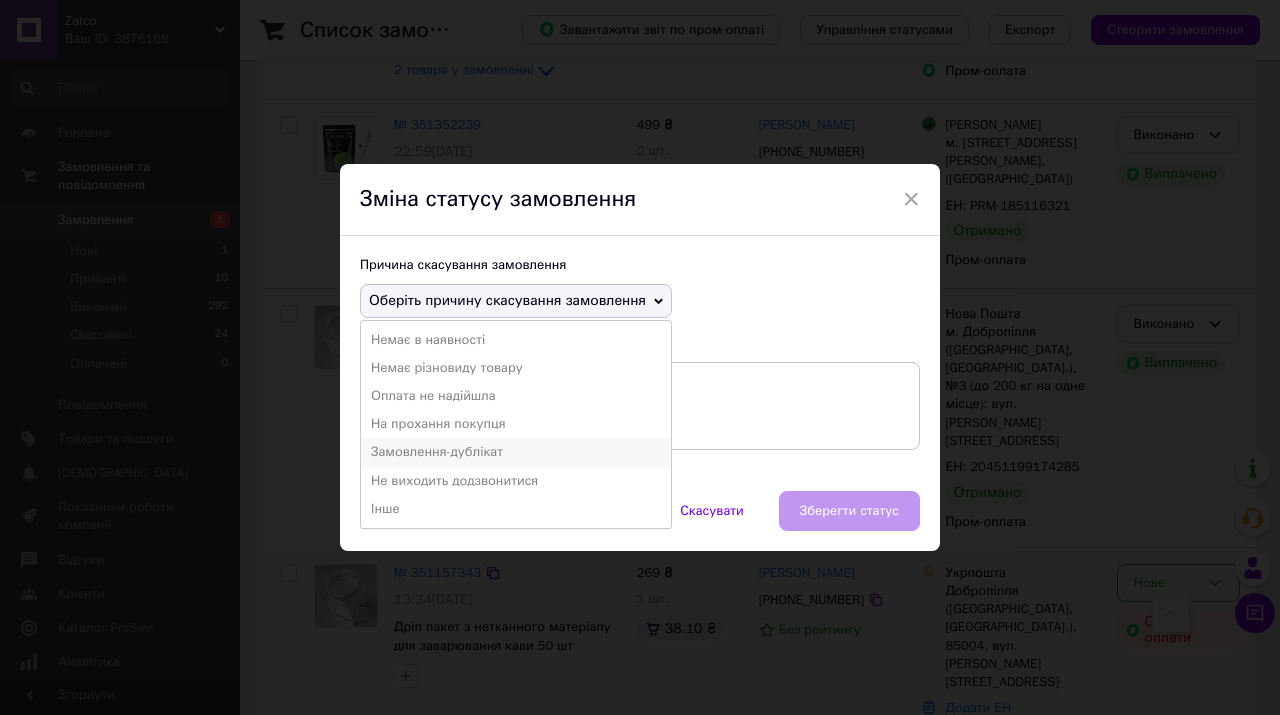 click on "Замовлення-дублікат" at bounding box center [516, 452] 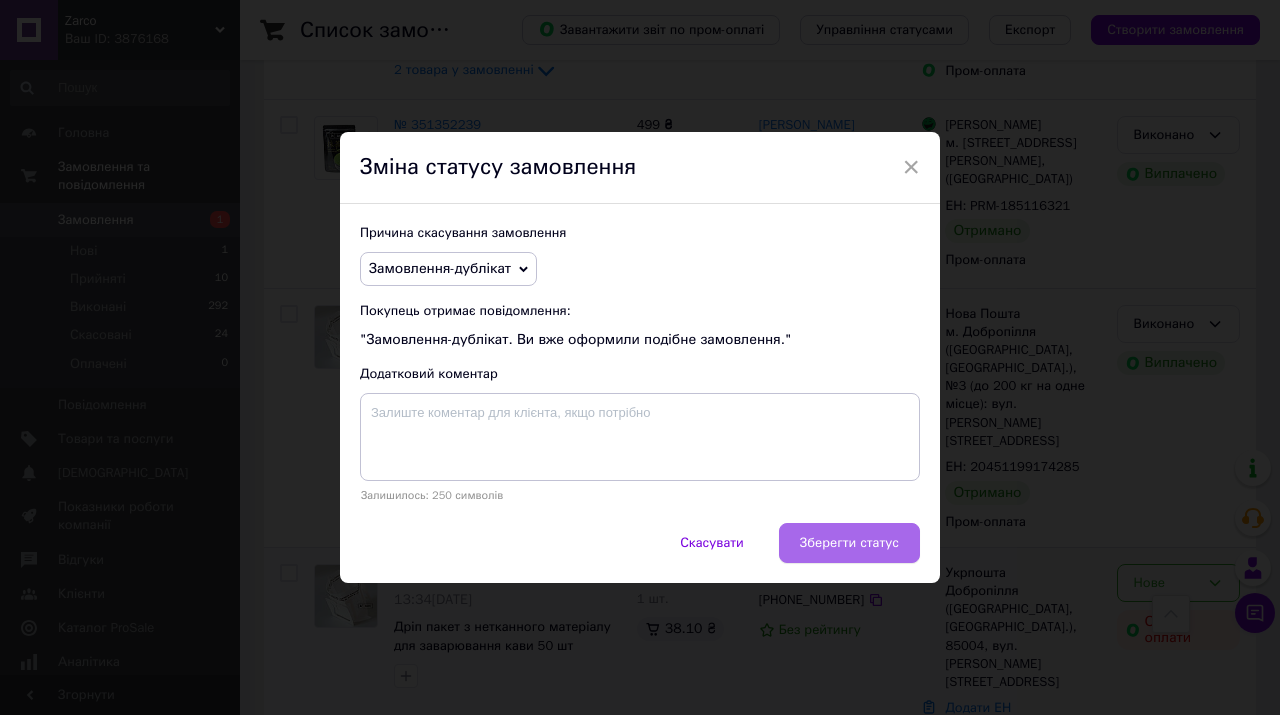 click on "Зберегти статус" at bounding box center (849, 543) 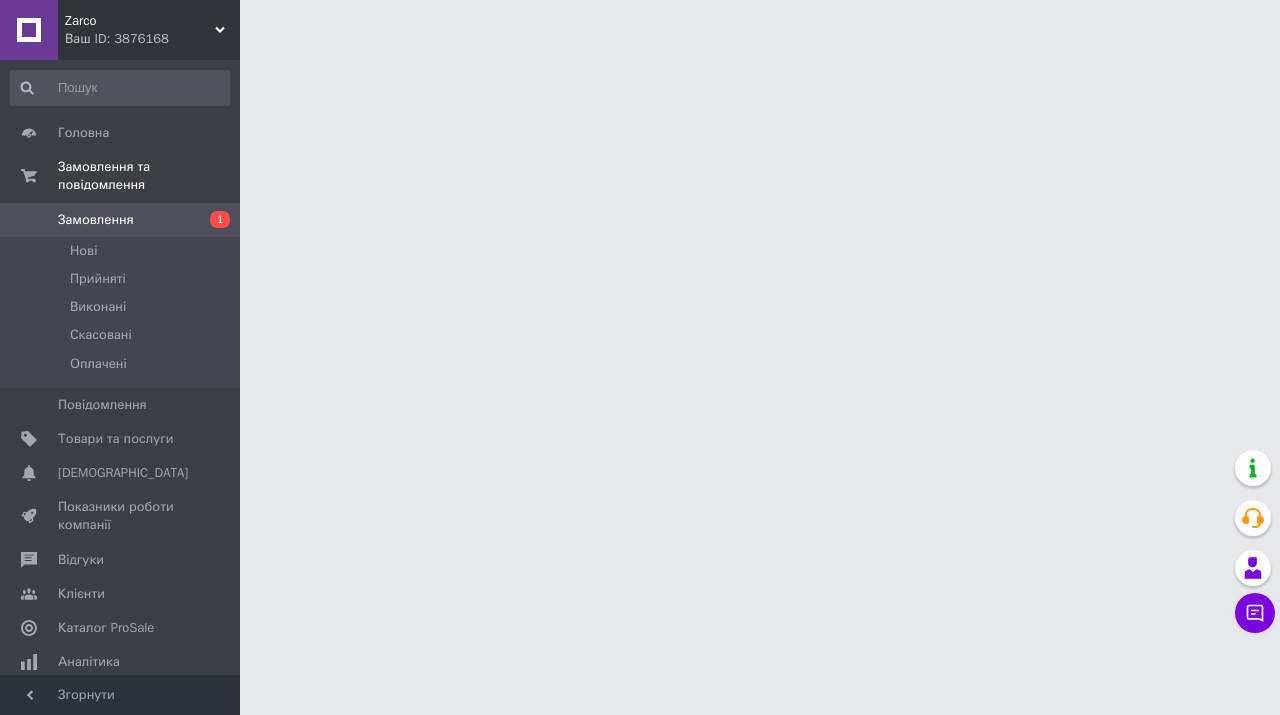 scroll, scrollTop: 0, scrollLeft: 0, axis: both 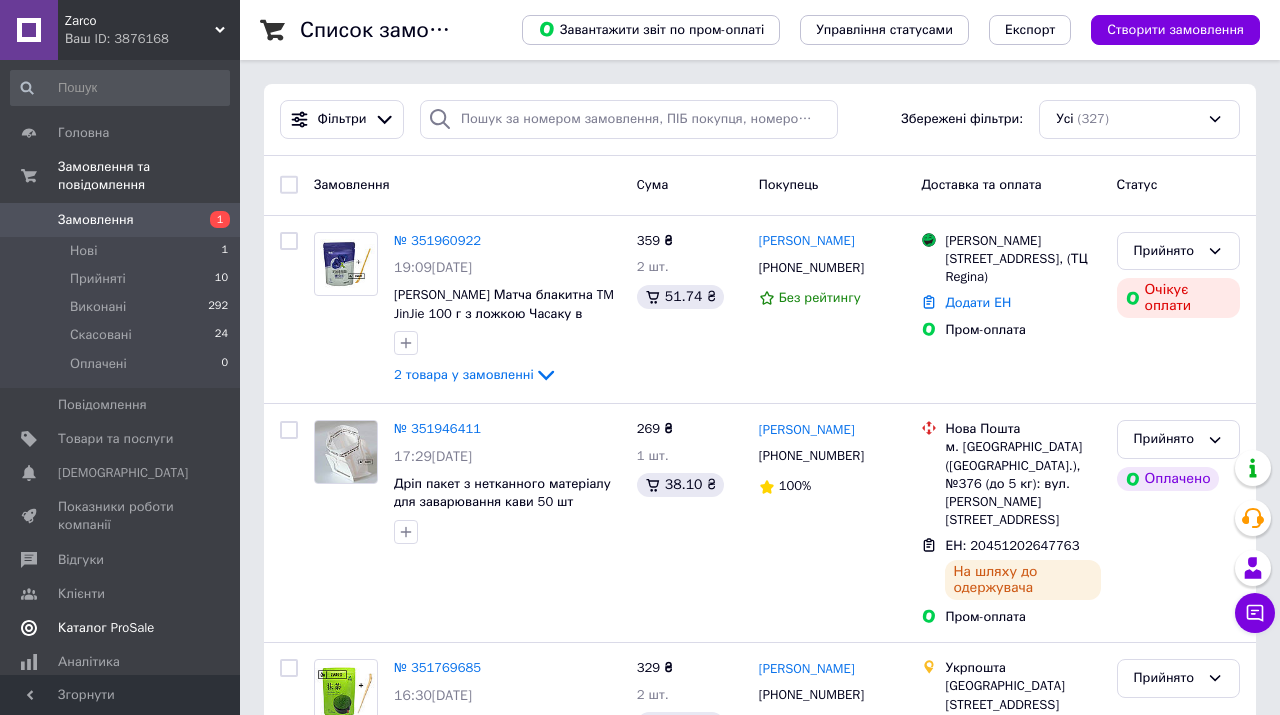 click on "Каталог ProSale" at bounding box center (106, 628) 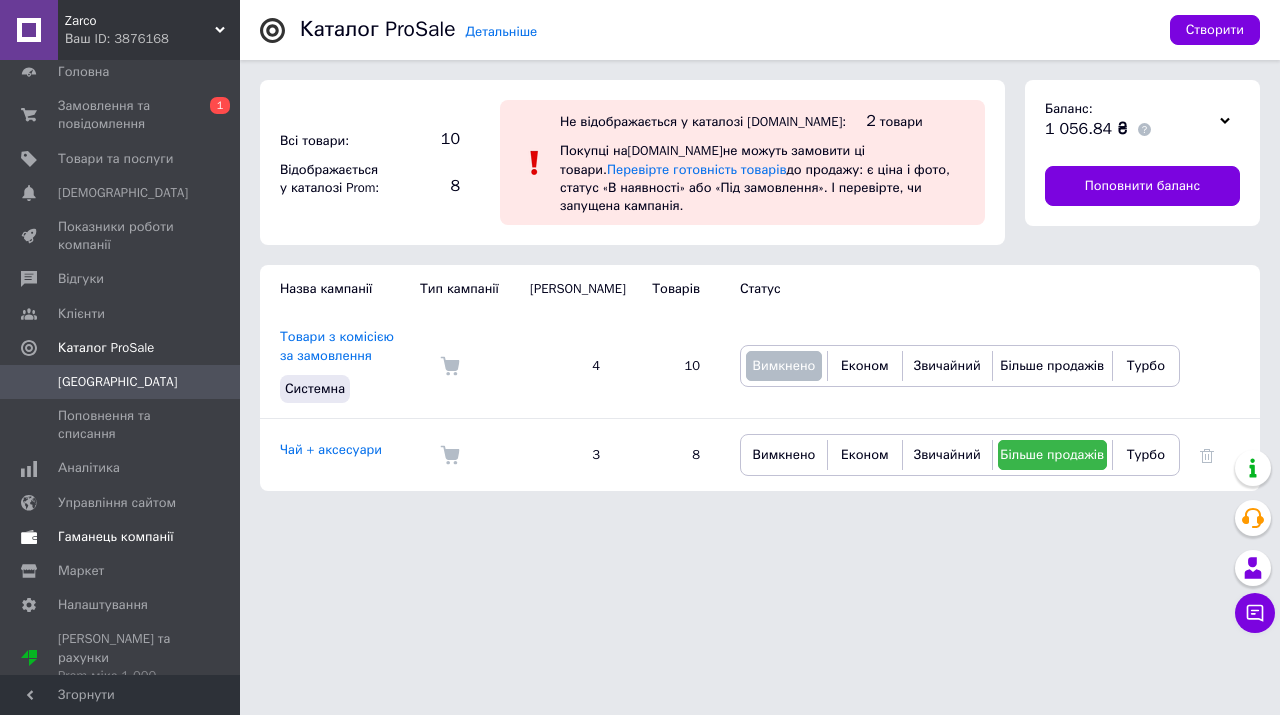 scroll, scrollTop: 0, scrollLeft: 0, axis: both 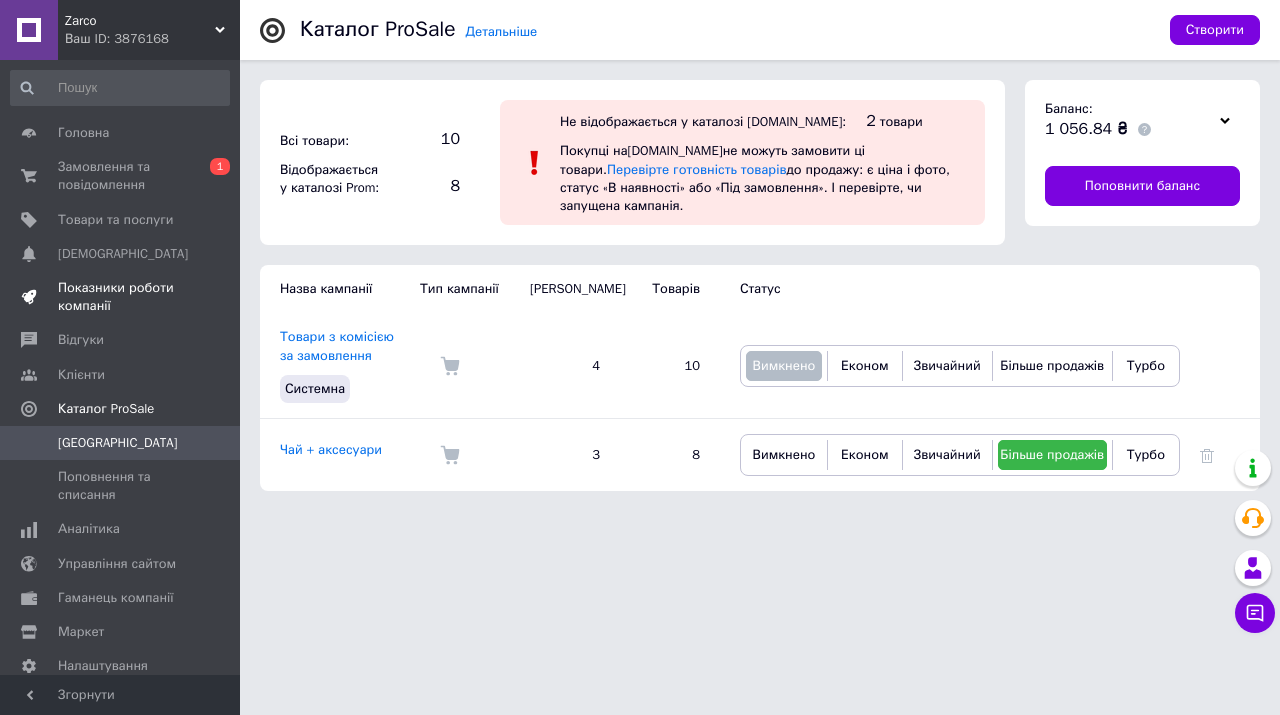 click on "Показники роботи компанії" at bounding box center [121, 297] 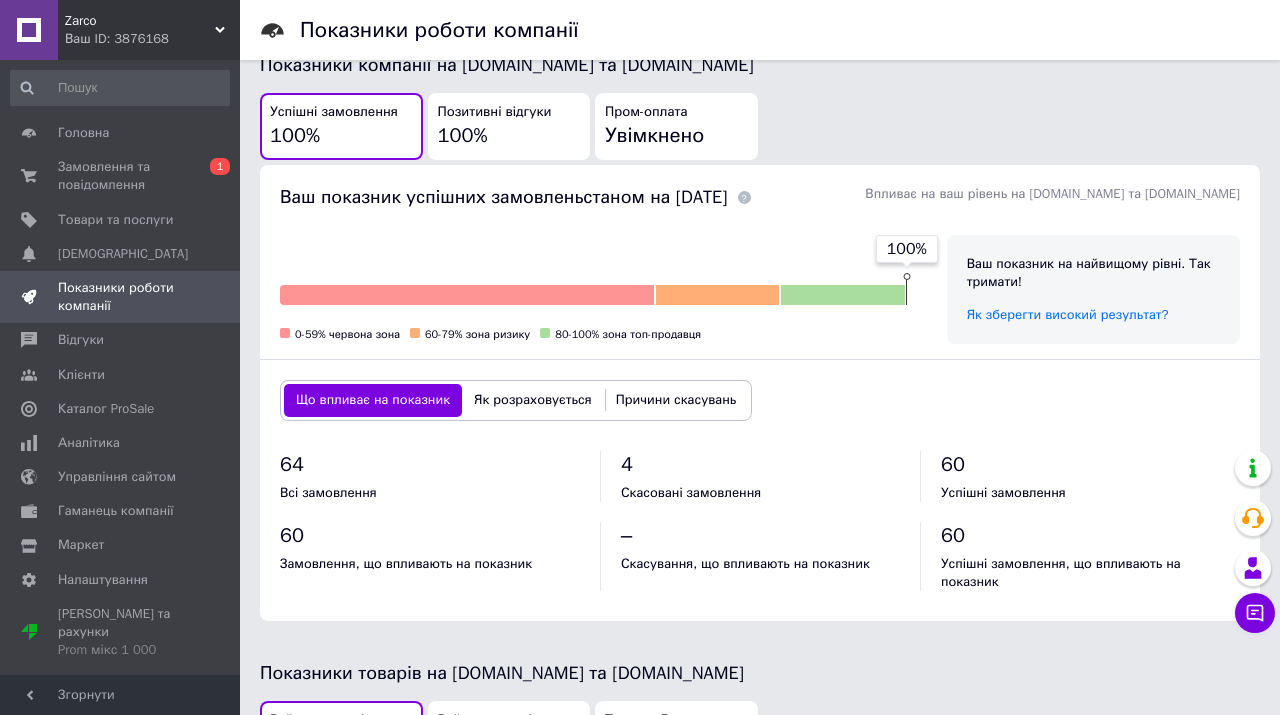 scroll, scrollTop: 0, scrollLeft: 0, axis: both 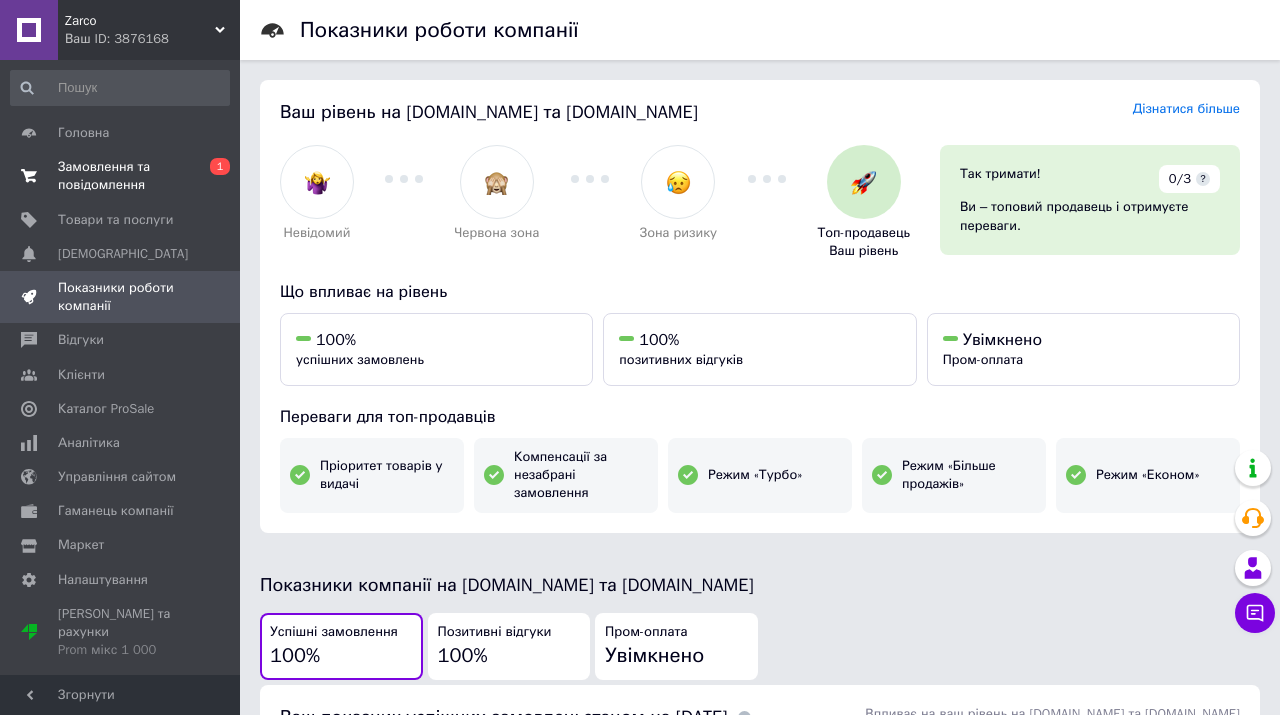 click on "Замовлення та повідомлення" at bounding box center [121, 176] 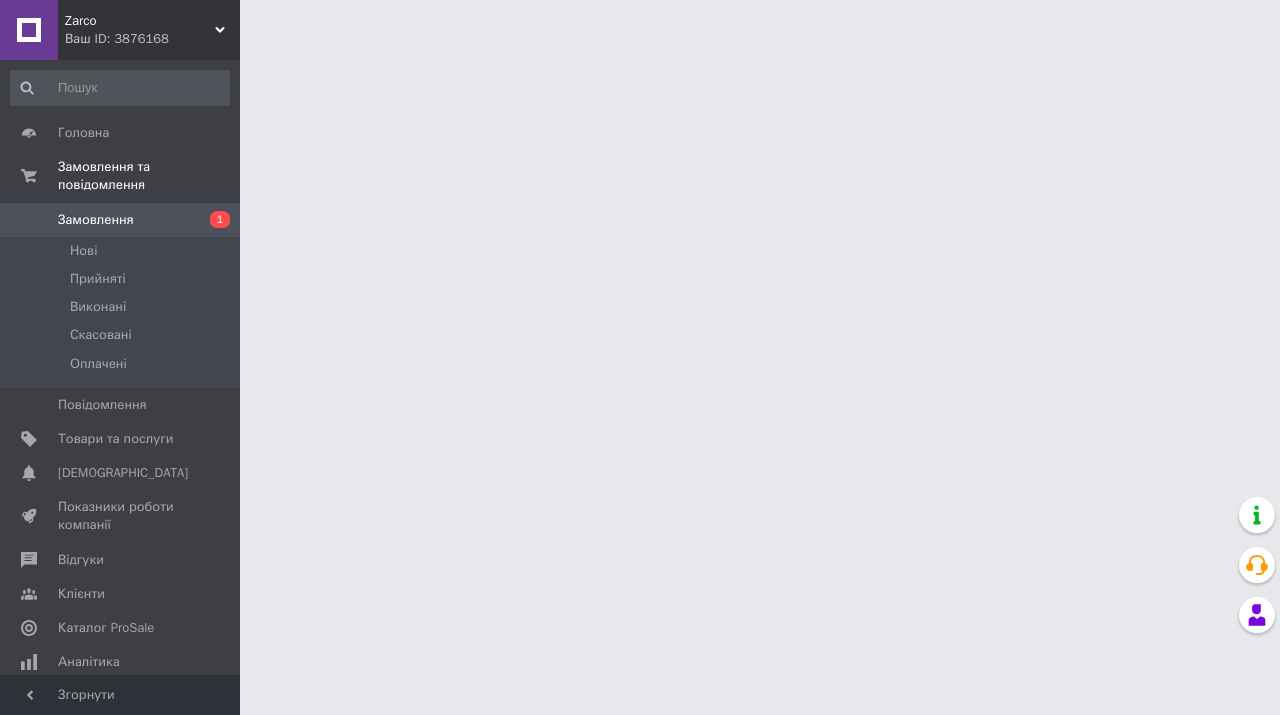 scroll, scrollTop: 0, scrollLeft: 0, axis: both 